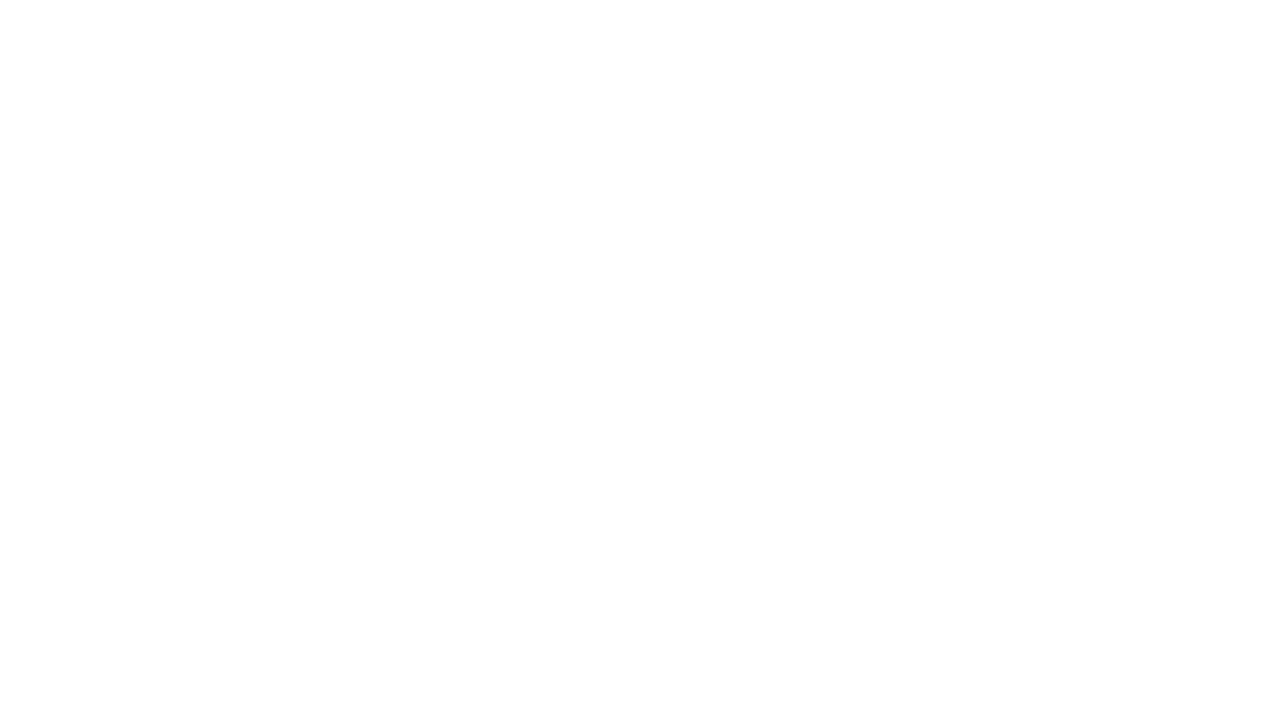 scroll, scrollTop: 0, scrollLeft: 0, axis: both 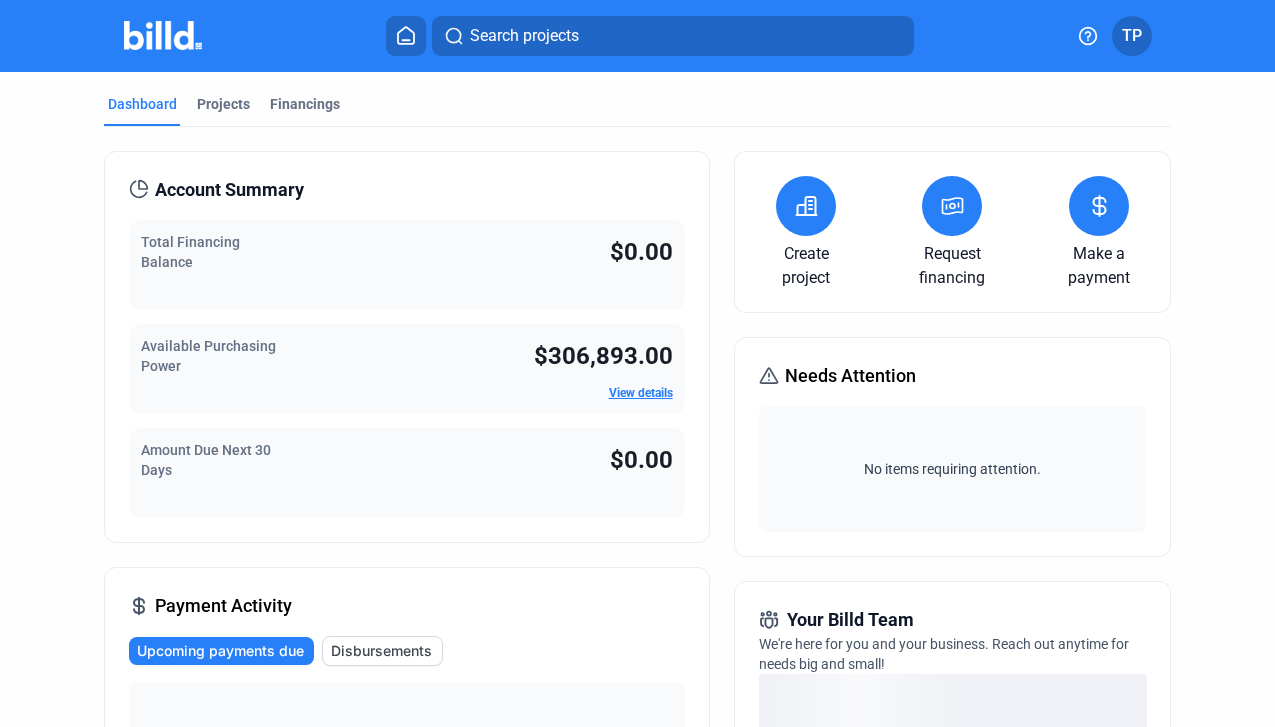 click on "Dashboard Projects Financings" at bounding box center [638, 110] 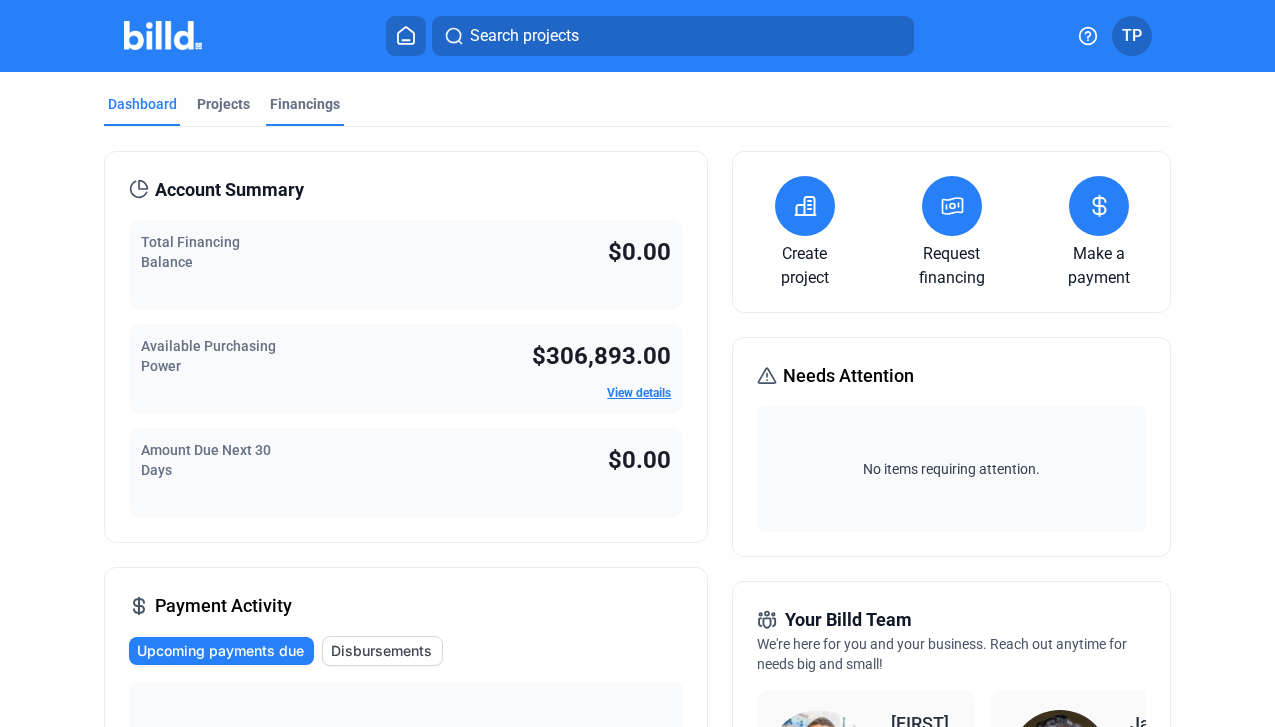 click on "Financings" at bounding box center [305, 104] 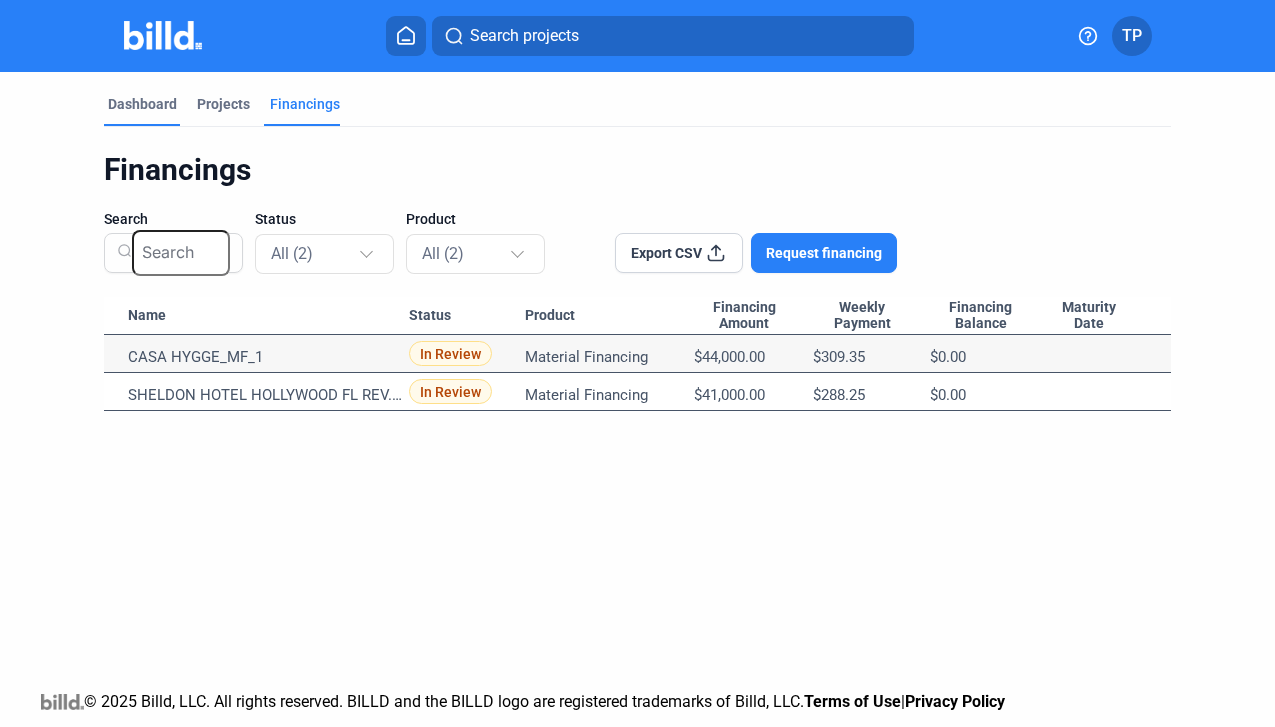 click on "Dashboard" at bounding box center [142, 104] 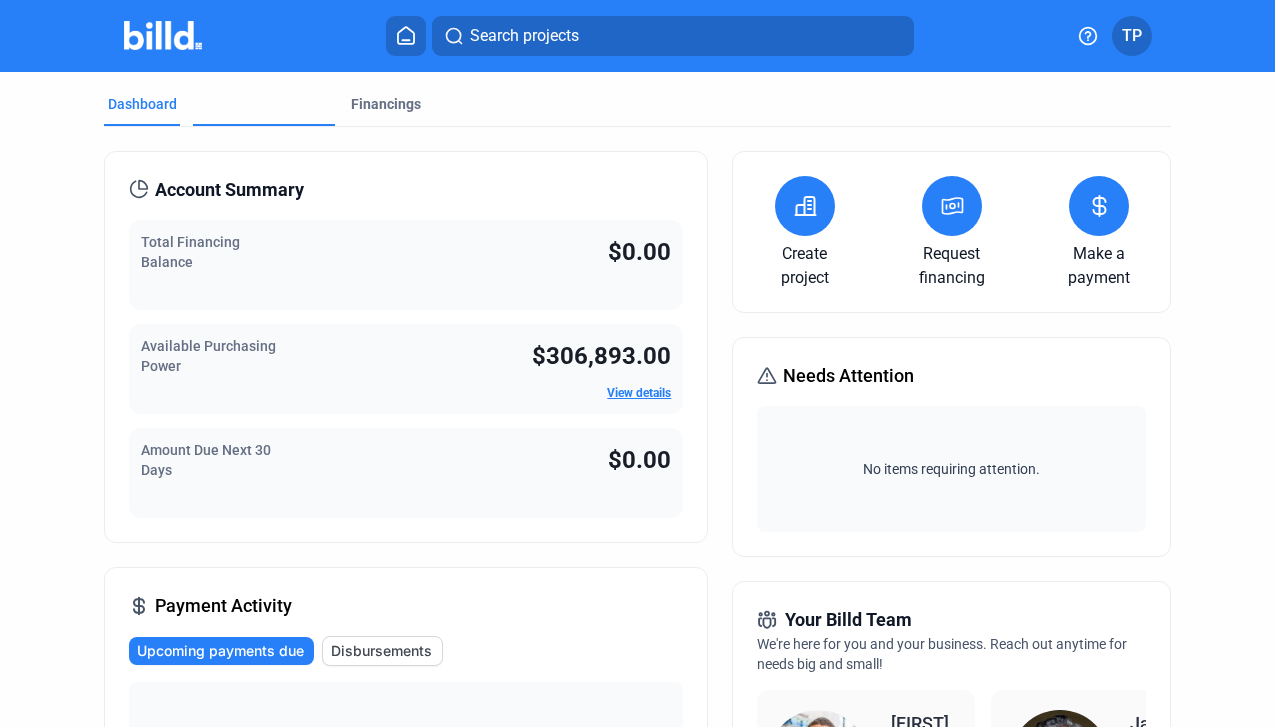click on "Projects" at bounding box center (223, 170) 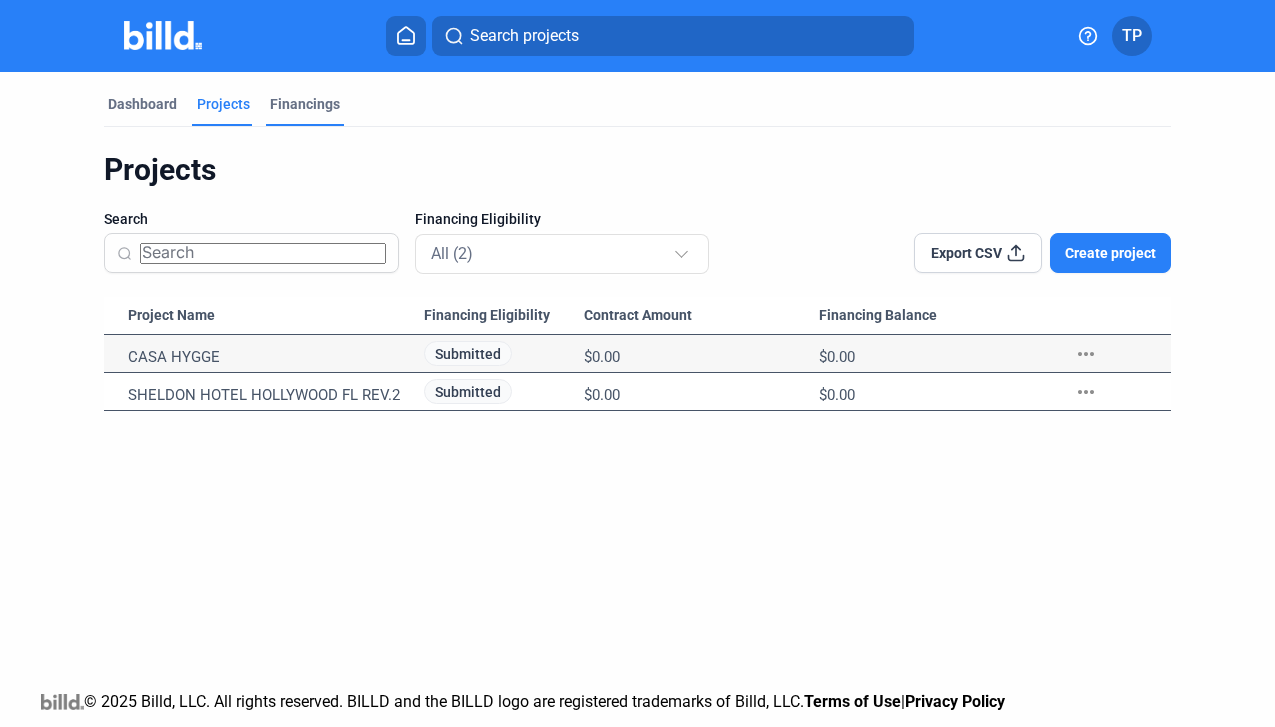 click on "Financings" at bounding box center [305, 104] 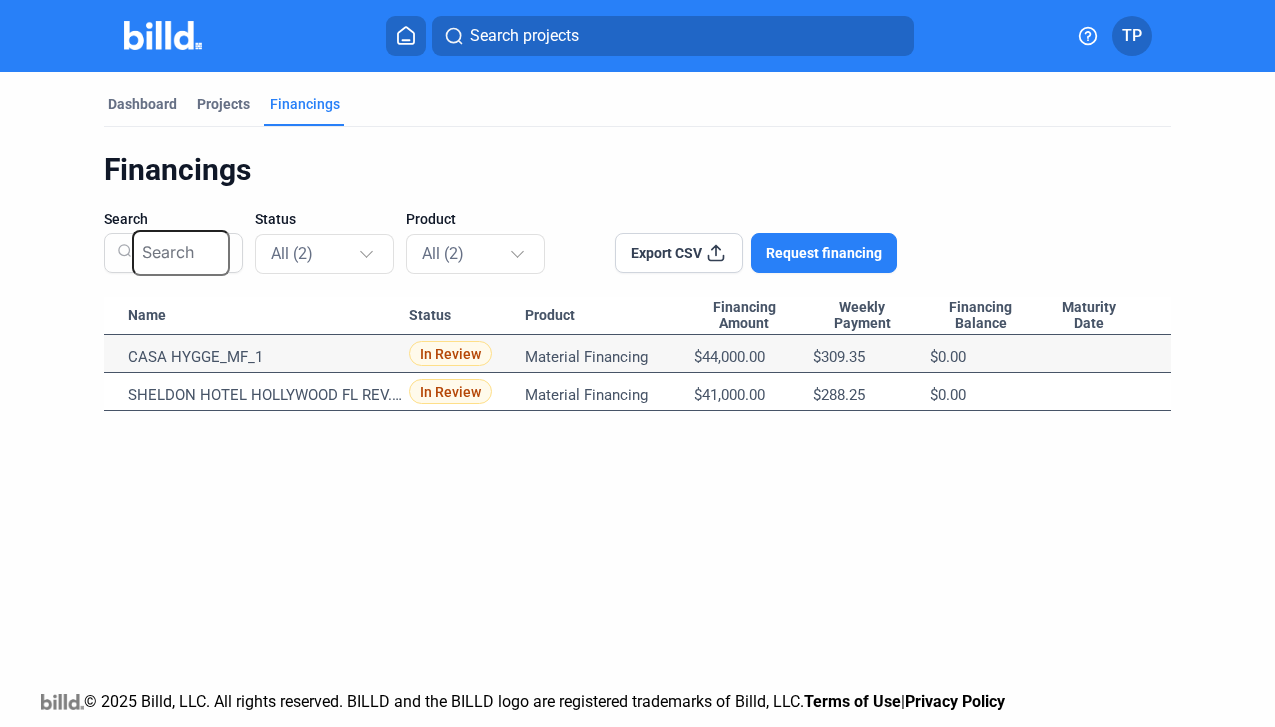 click on "Financings" at bounding box center [305, 104] 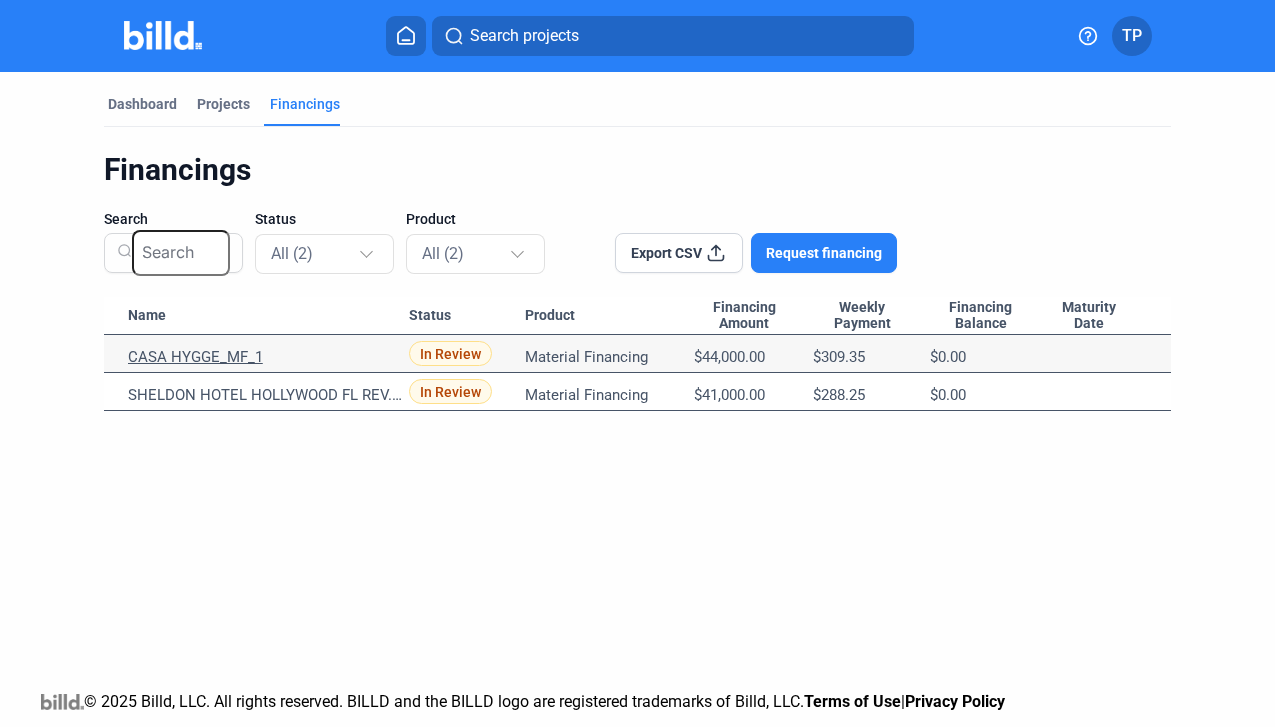 click on "CASA HYGGE_MF_1" at bounding box center [268, 357] 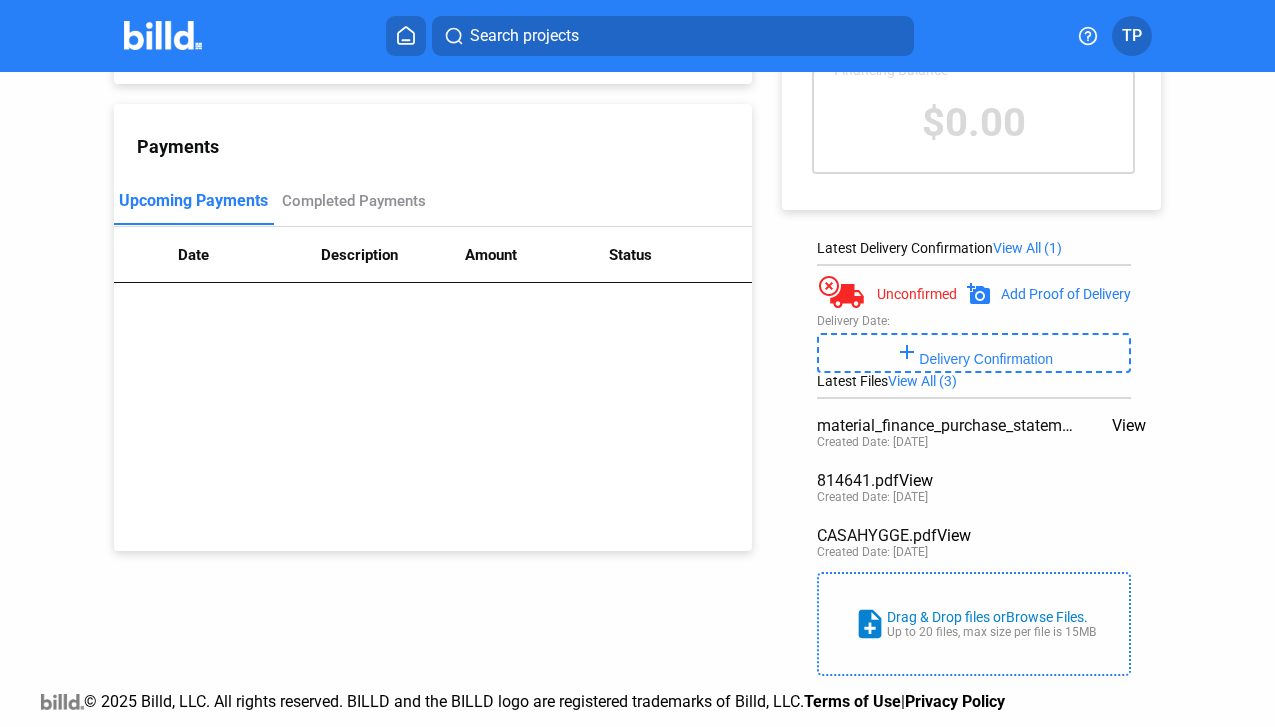 scroll, scrollTop: 0, scrollLeft: 0, axis: both 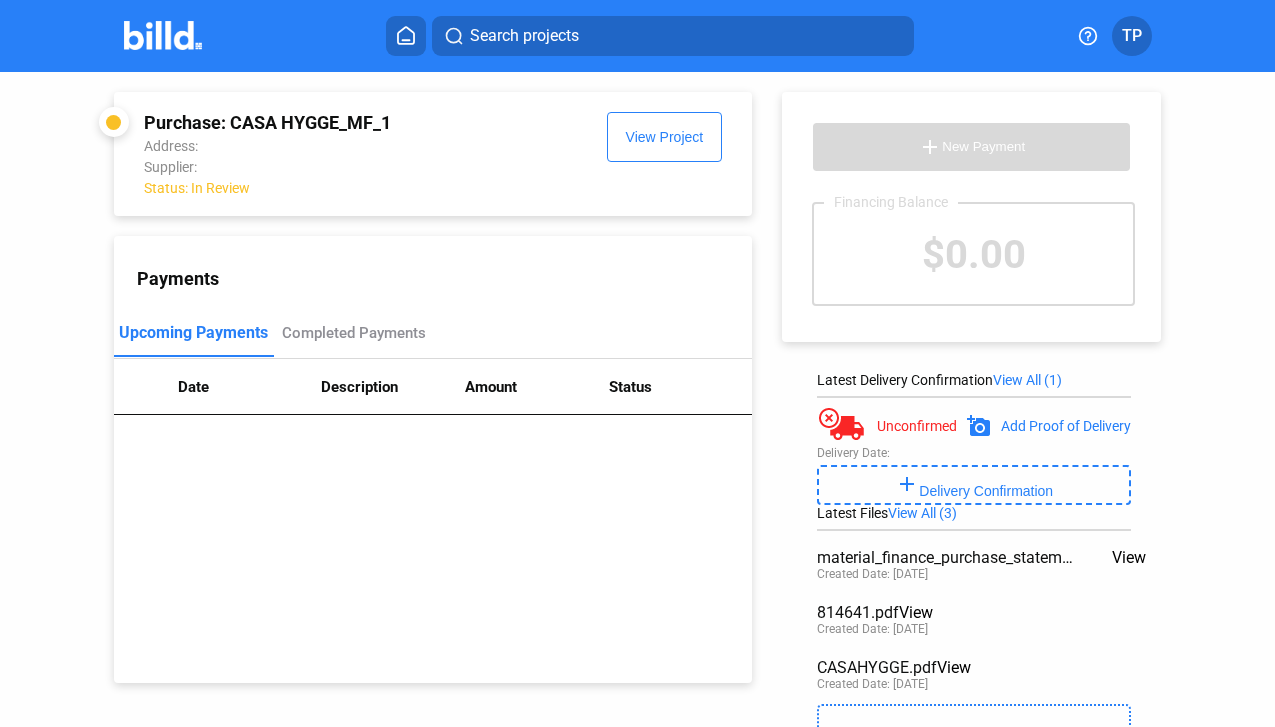 click at bounding box center [406, 35] 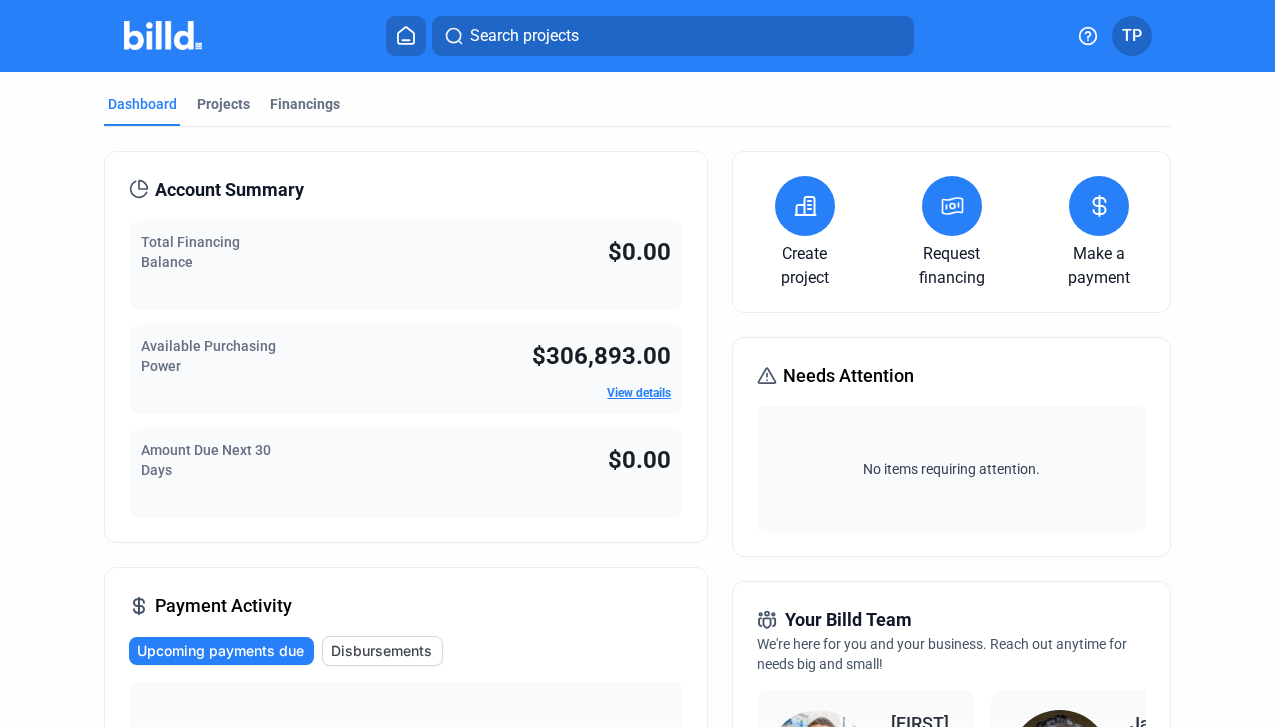click at bounding box center (163, 35) 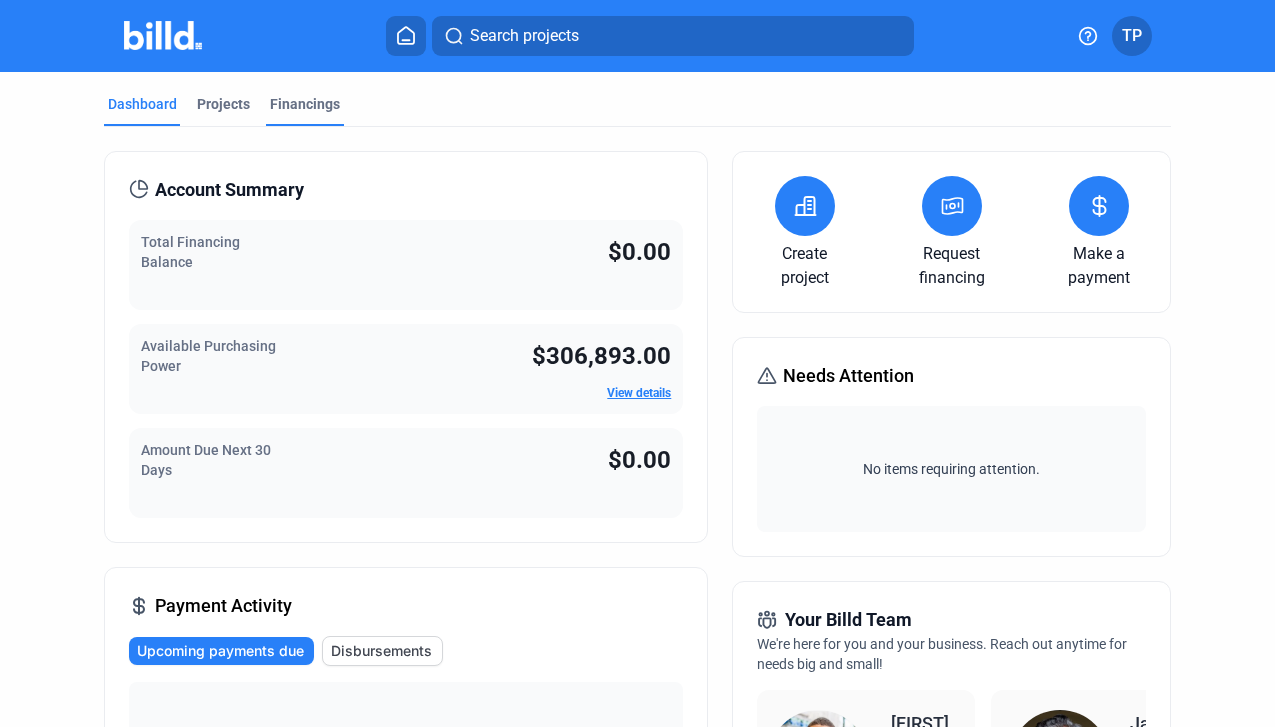 click on "Financings" at bounding box center (305, 104) 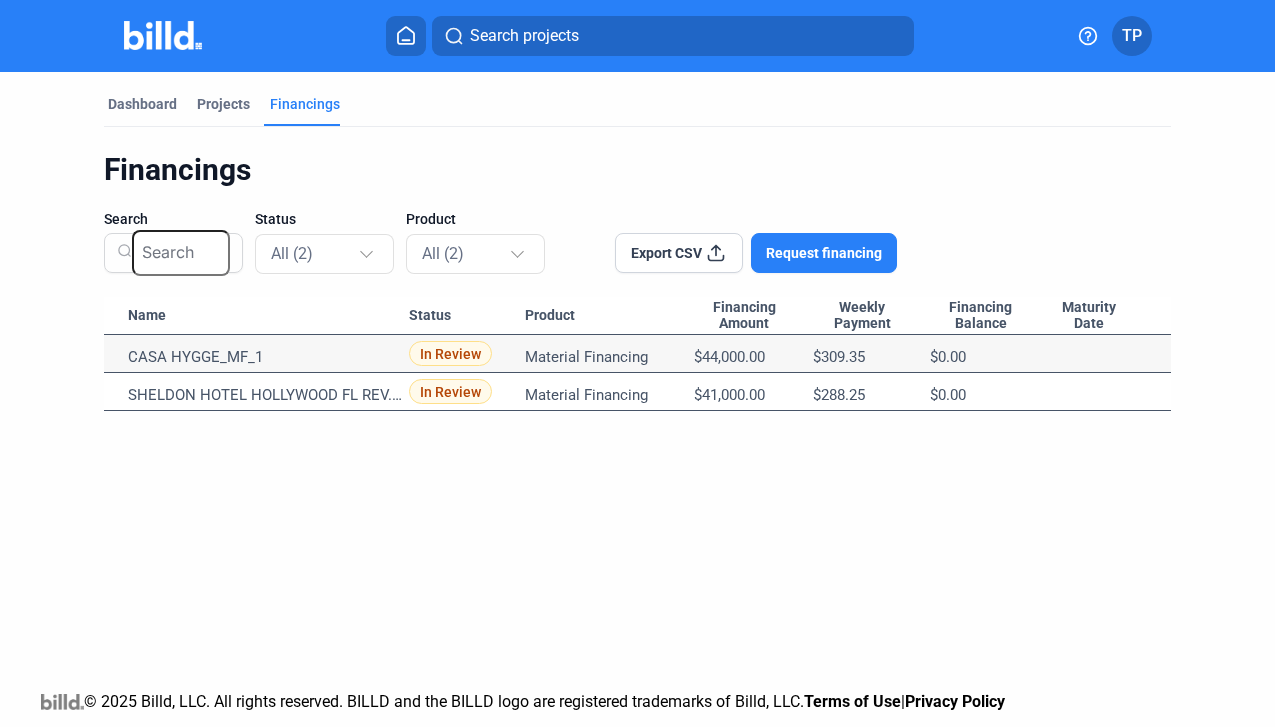 click at bounding box center [184, 36] 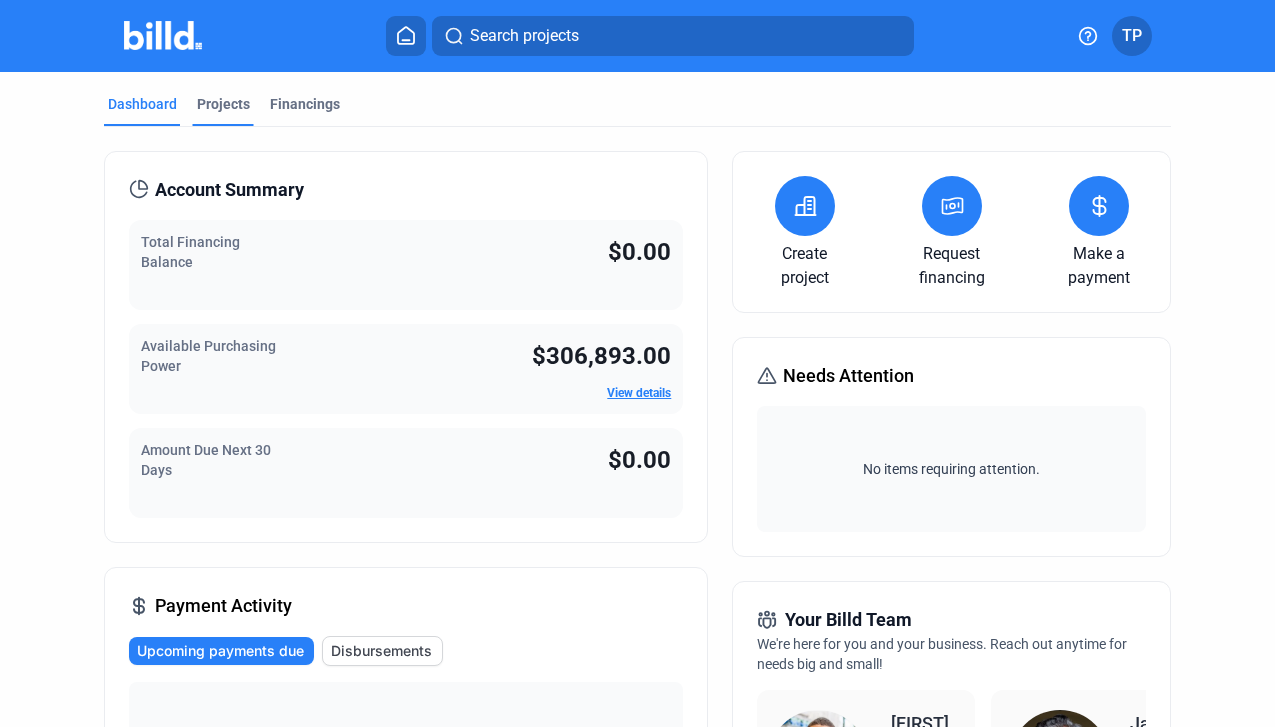 click on "Projects" at bounding box center [223, 104] 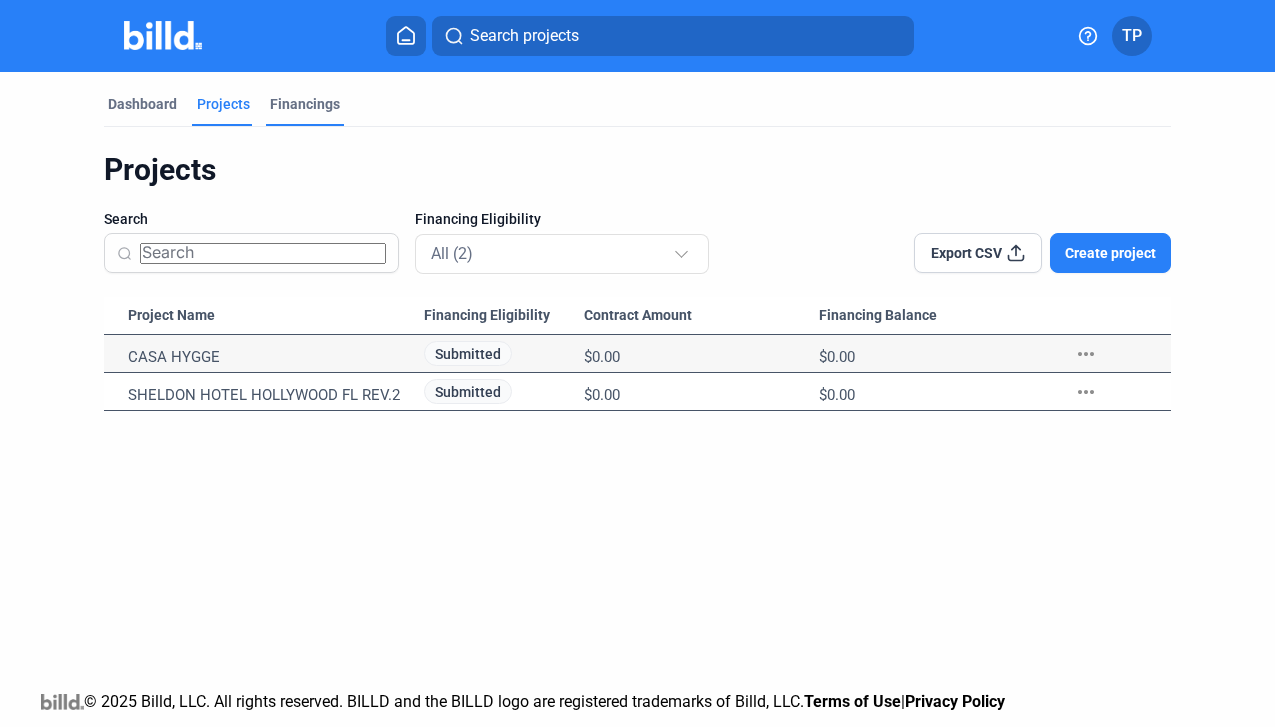 click on "Financings" at bounding box center [305, 104] 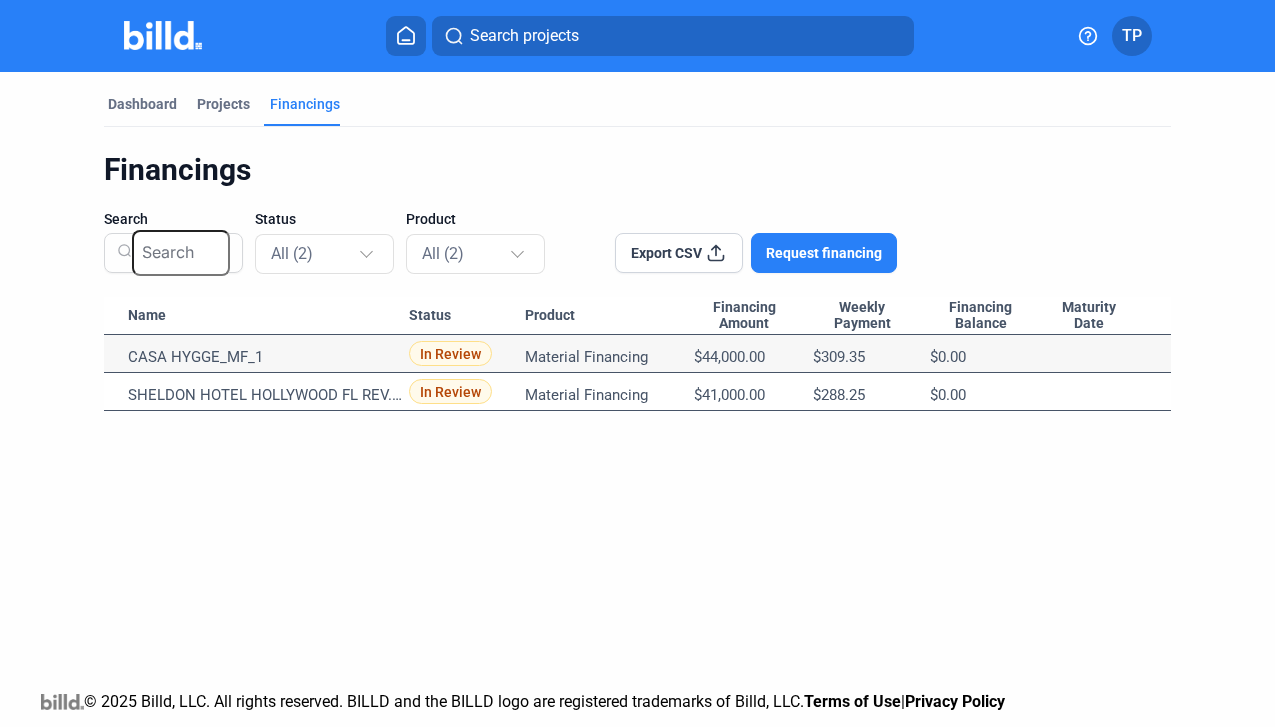 click on "Dashboard Projects Financings Financings Search Status  All (2)  Product  All (2)  Export CSV Request financing Name  Status  Product  Financing Amount  Weekly Payment  Financing Balance  Maturity Date  CASA HYGGE_MF_1  In Review  Material Financing  $44,000.00 $309.35 $0.00 SHELDON HOTEL HOLLYWOOD FL REV.2_MF_1  In Review  Material Financing  $41,000.00 $288.25 $0.00 close" at bounding box center (637, 374) 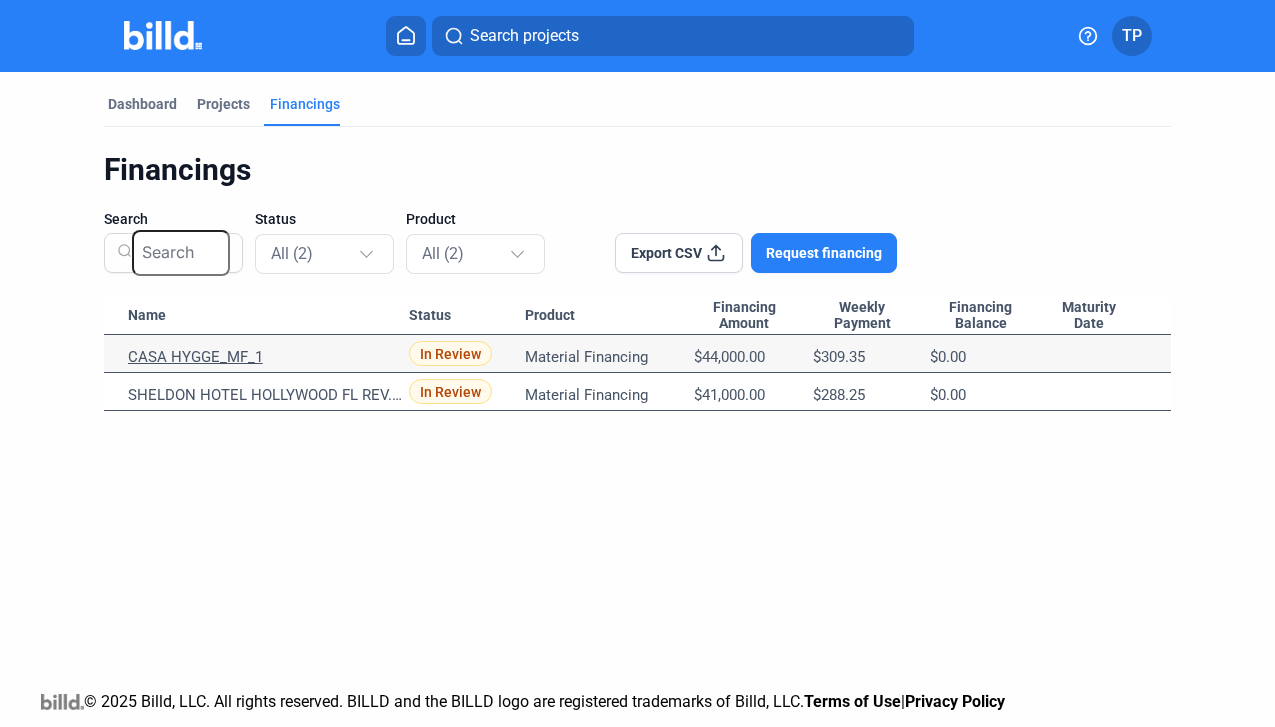 click on "CASA HYGGE_MF_1" at bounding box center [268, 357] 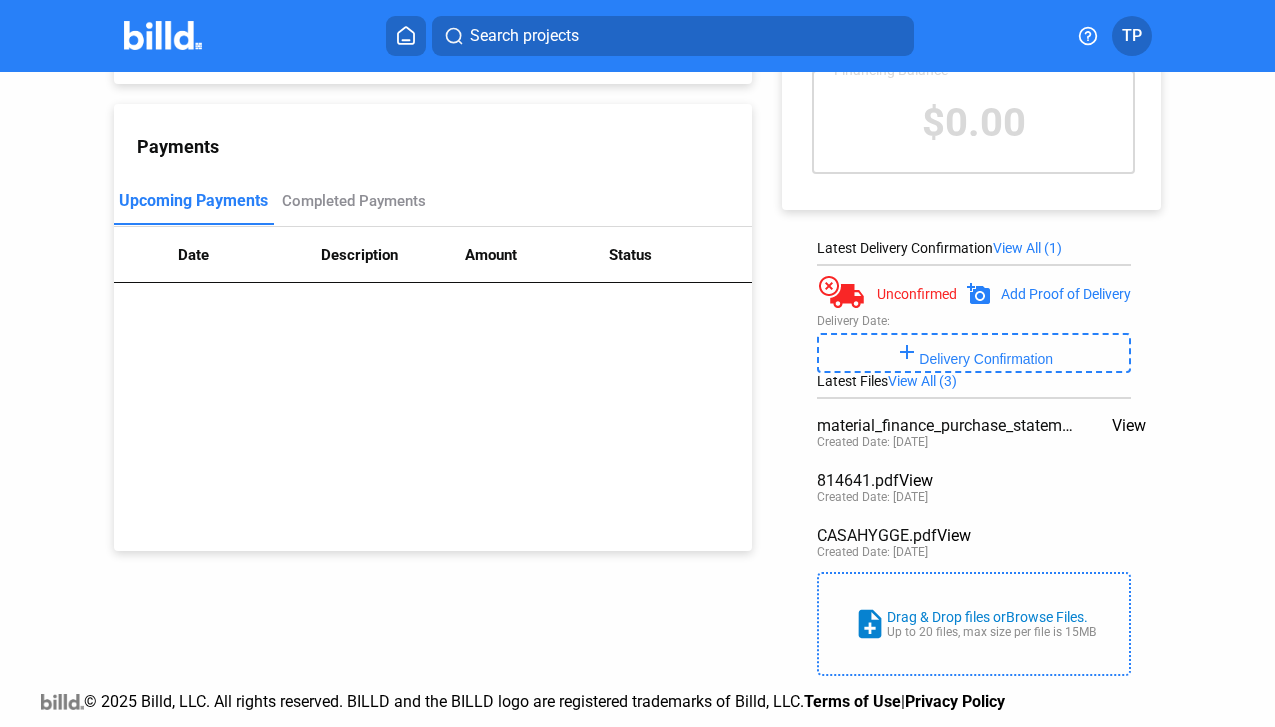 scroll, scrollTop: 189, scrollLeft: 0, axis: vertical 